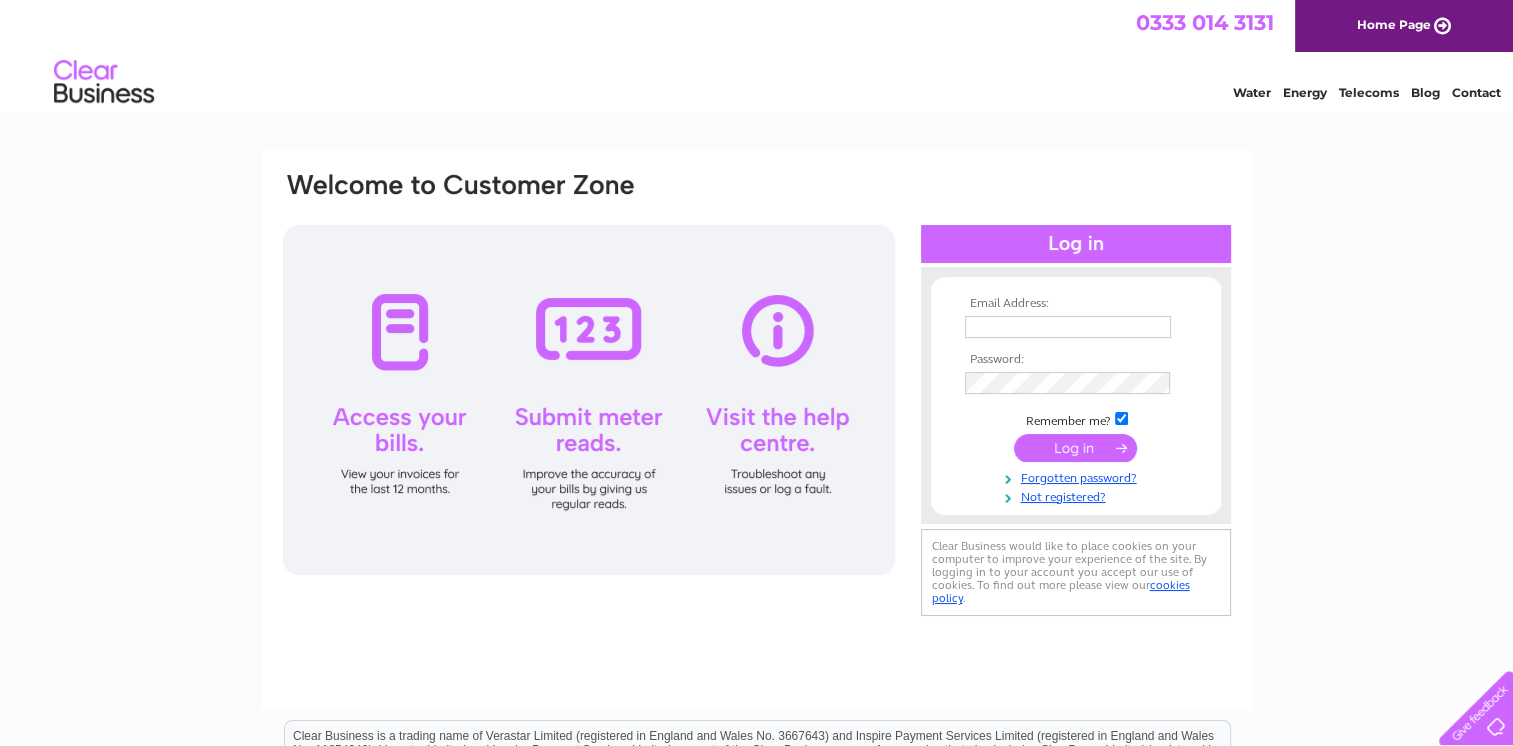 scroll, scrollTop: 0, scrollLeft: 0, axis: both 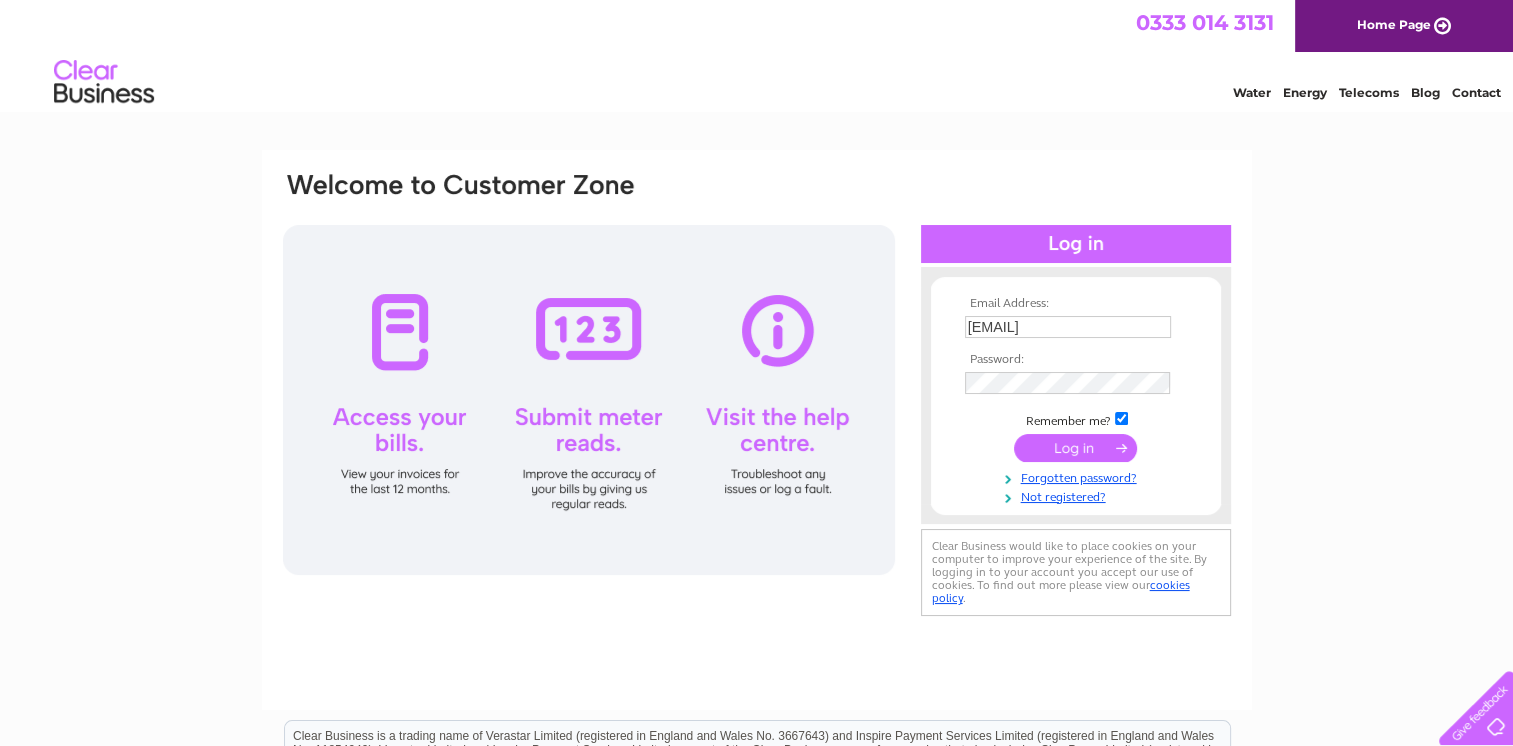 click at bounding box center [1075, 448] 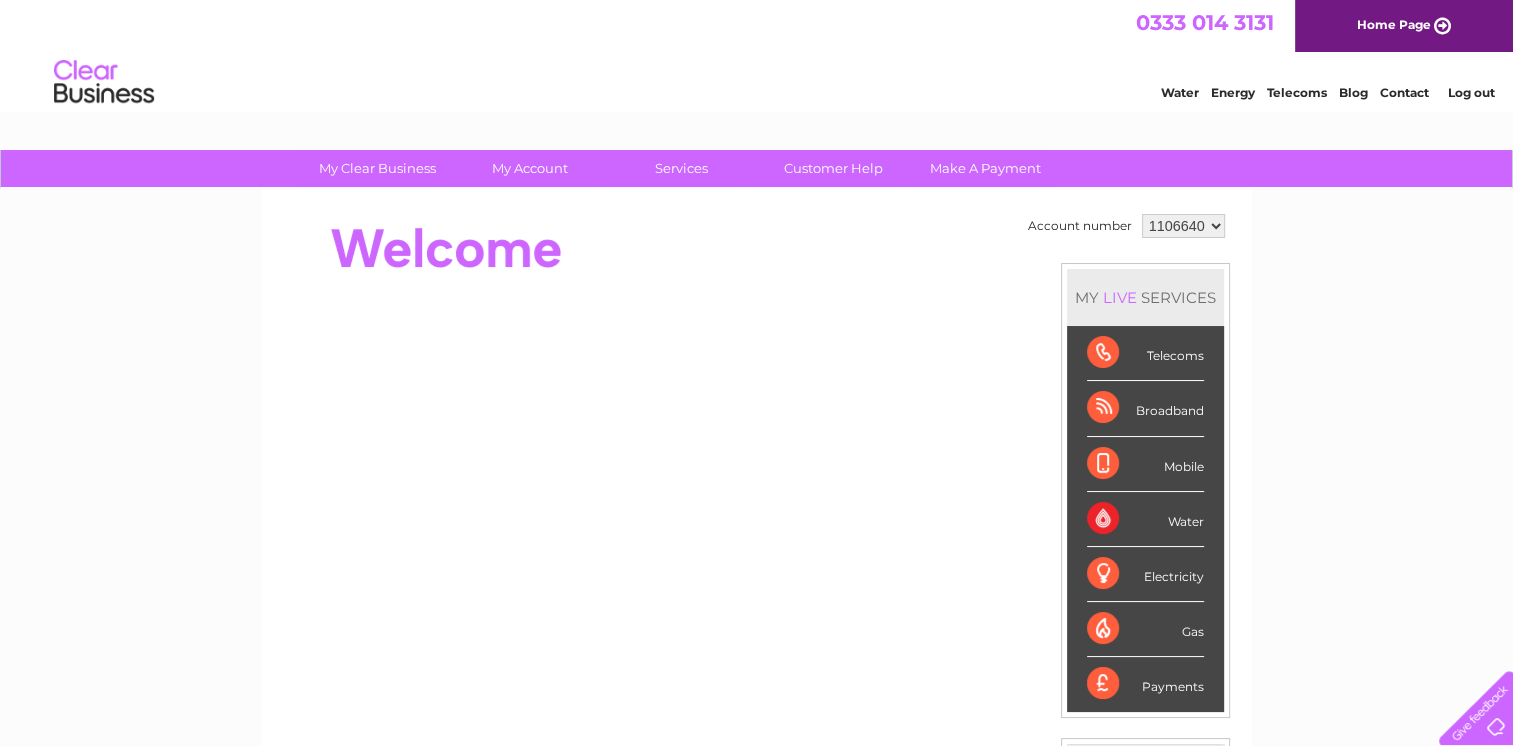 scroll, scrollTop: 0, scrollLeft: 0, axis: both 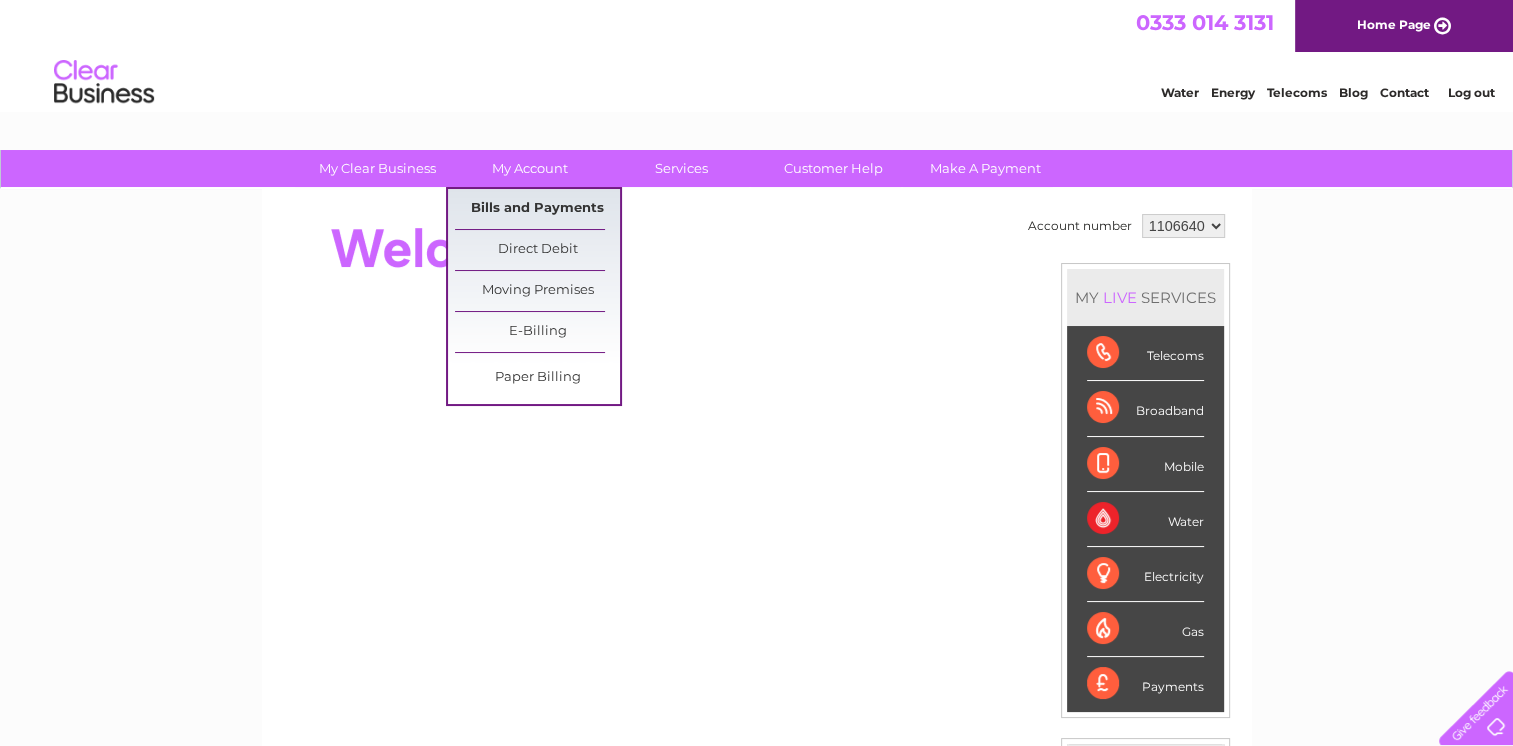 click on "Bills and Payments" at bounding box center (537, 209) 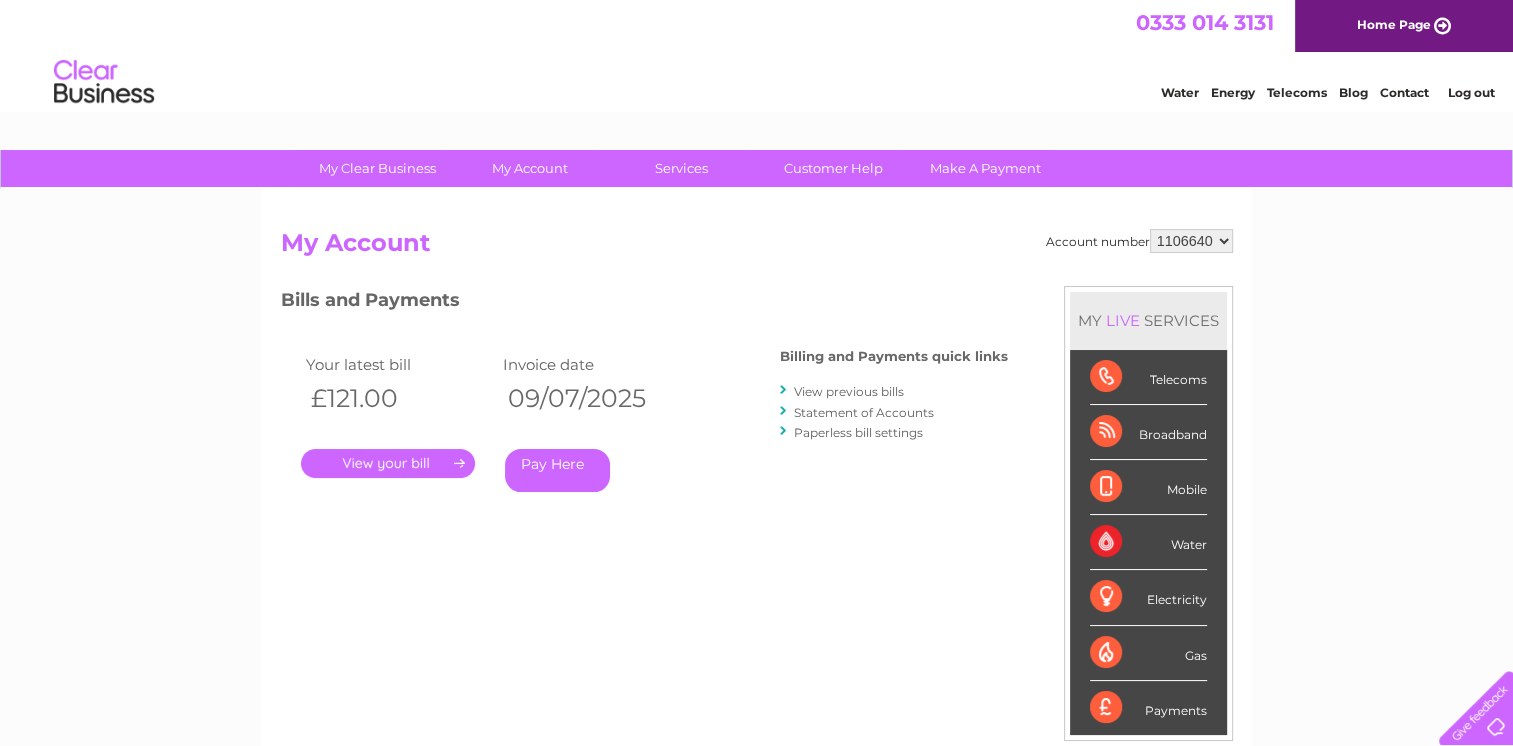 scroll, scrollTop: 0, scrollLeft: 0, axis: both 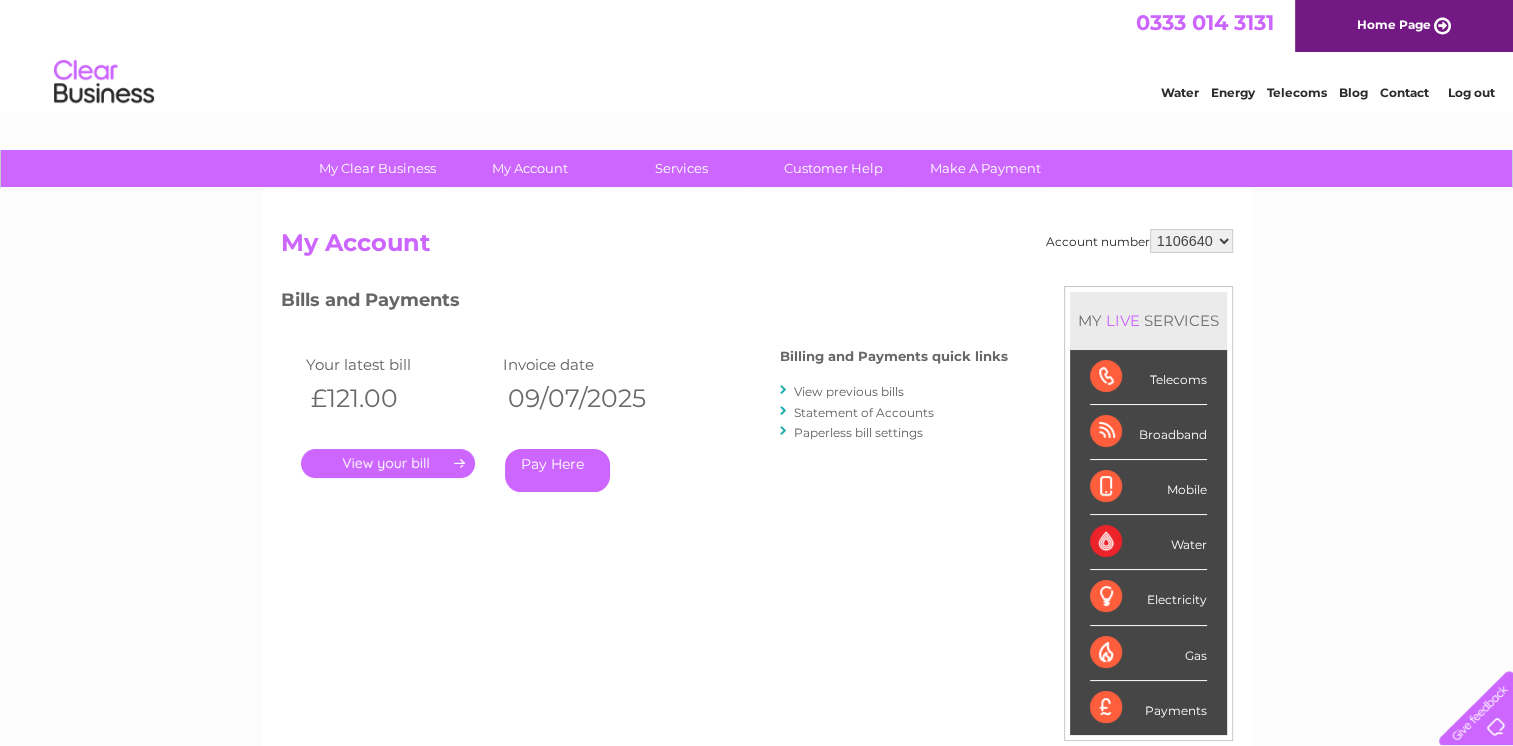 click on "View previous bills" at bounding box center (849, 391) 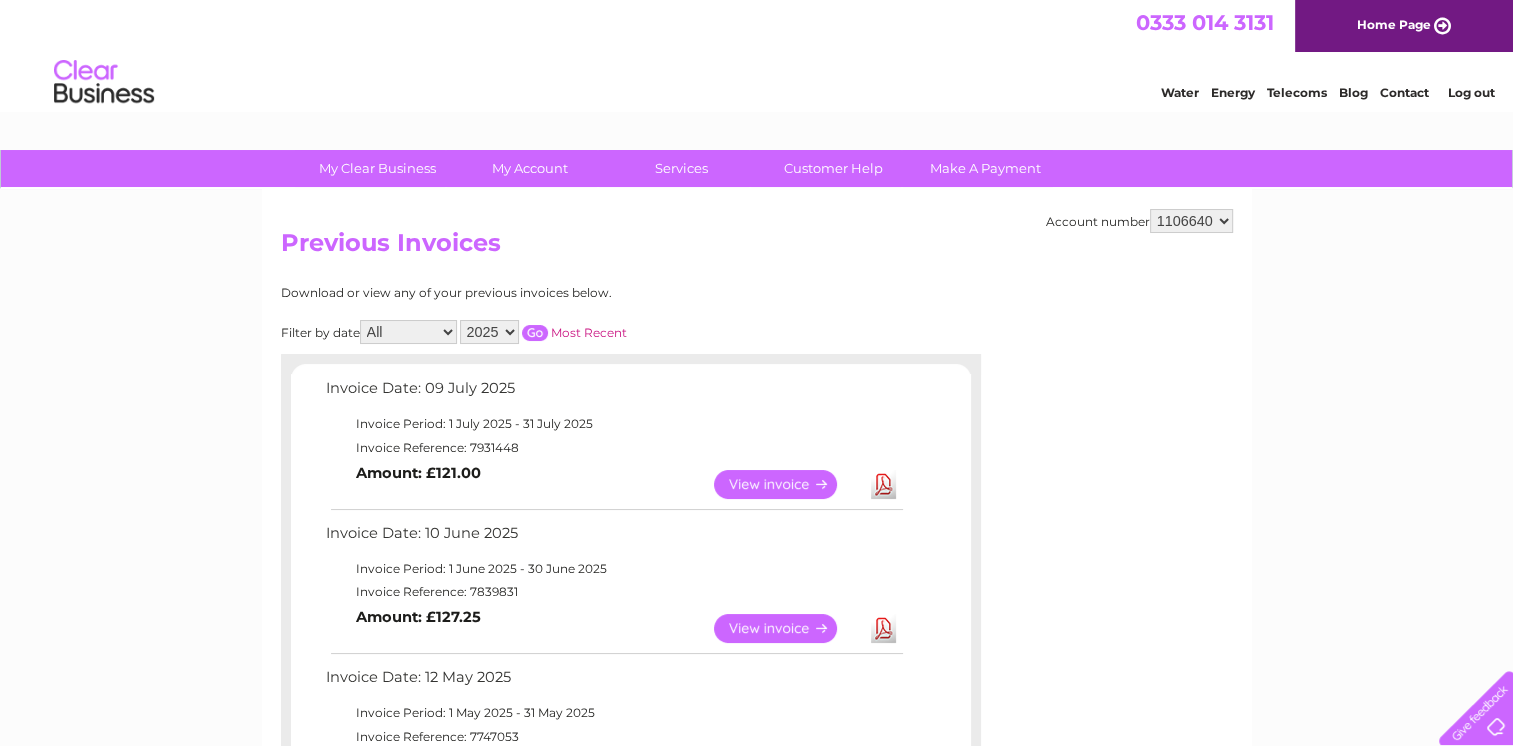 scroll, scrollTop: 0, scrollLeft: 0, axis: both 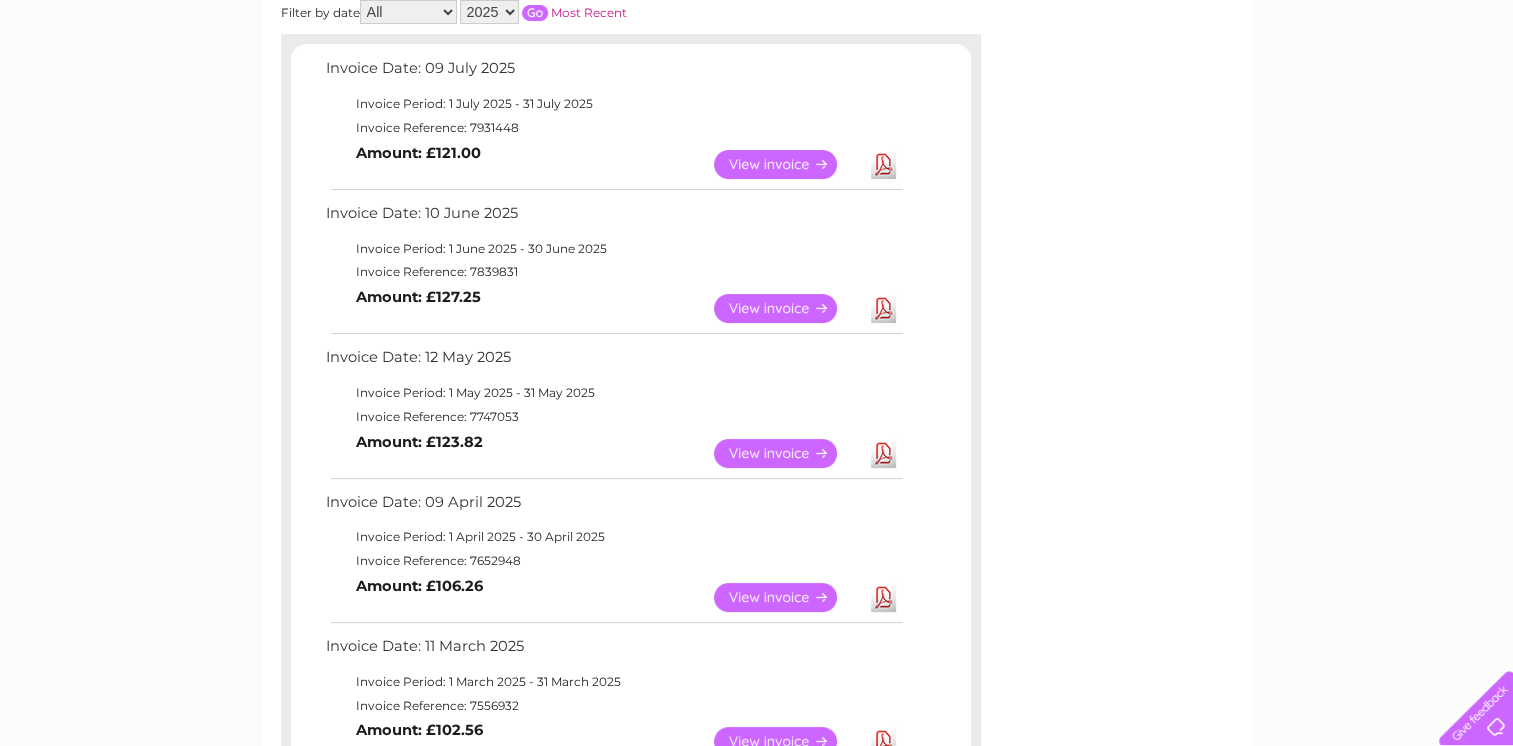 click on "View" at bounding box center [787, 453] 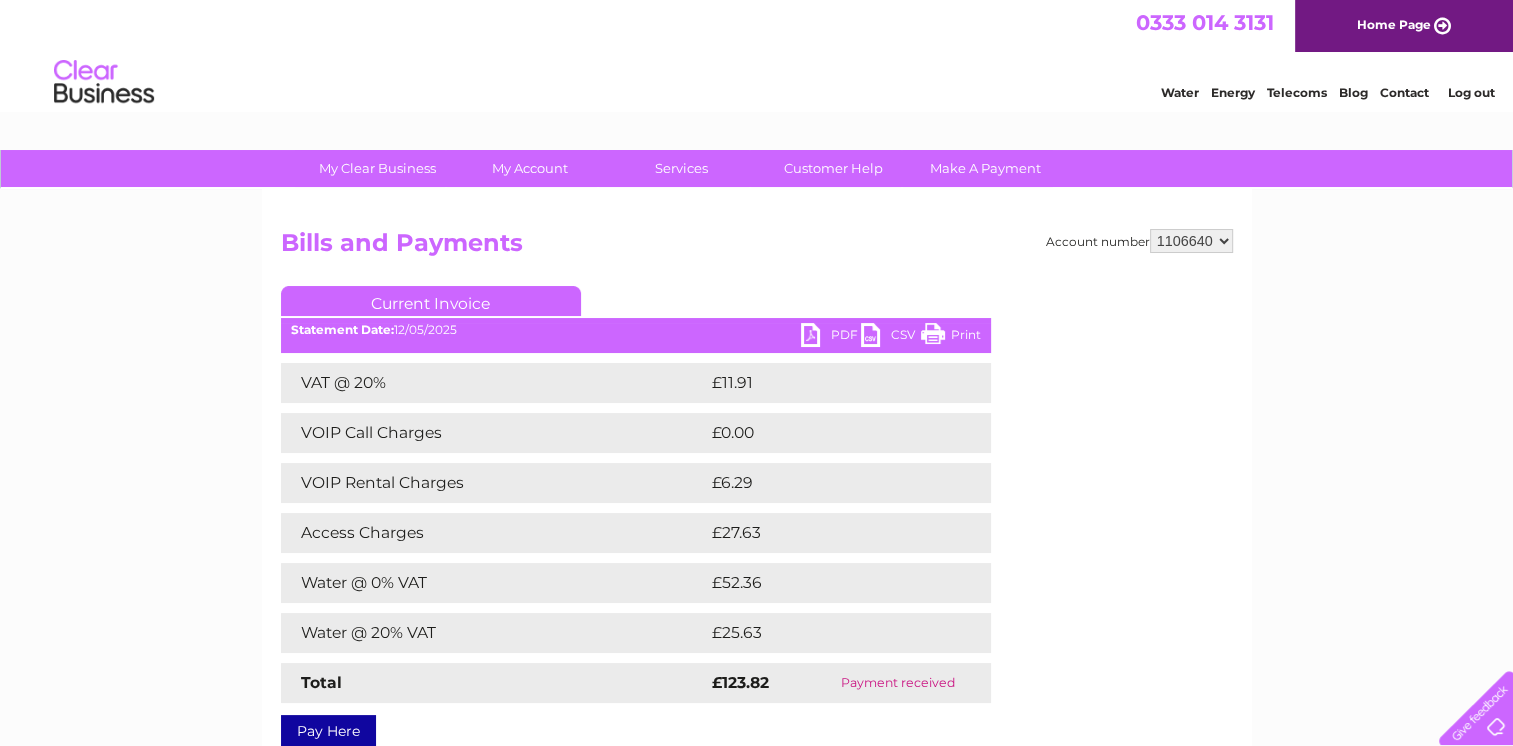 scroll, scrollTop: 0, scrollLeft: 0, axis: both 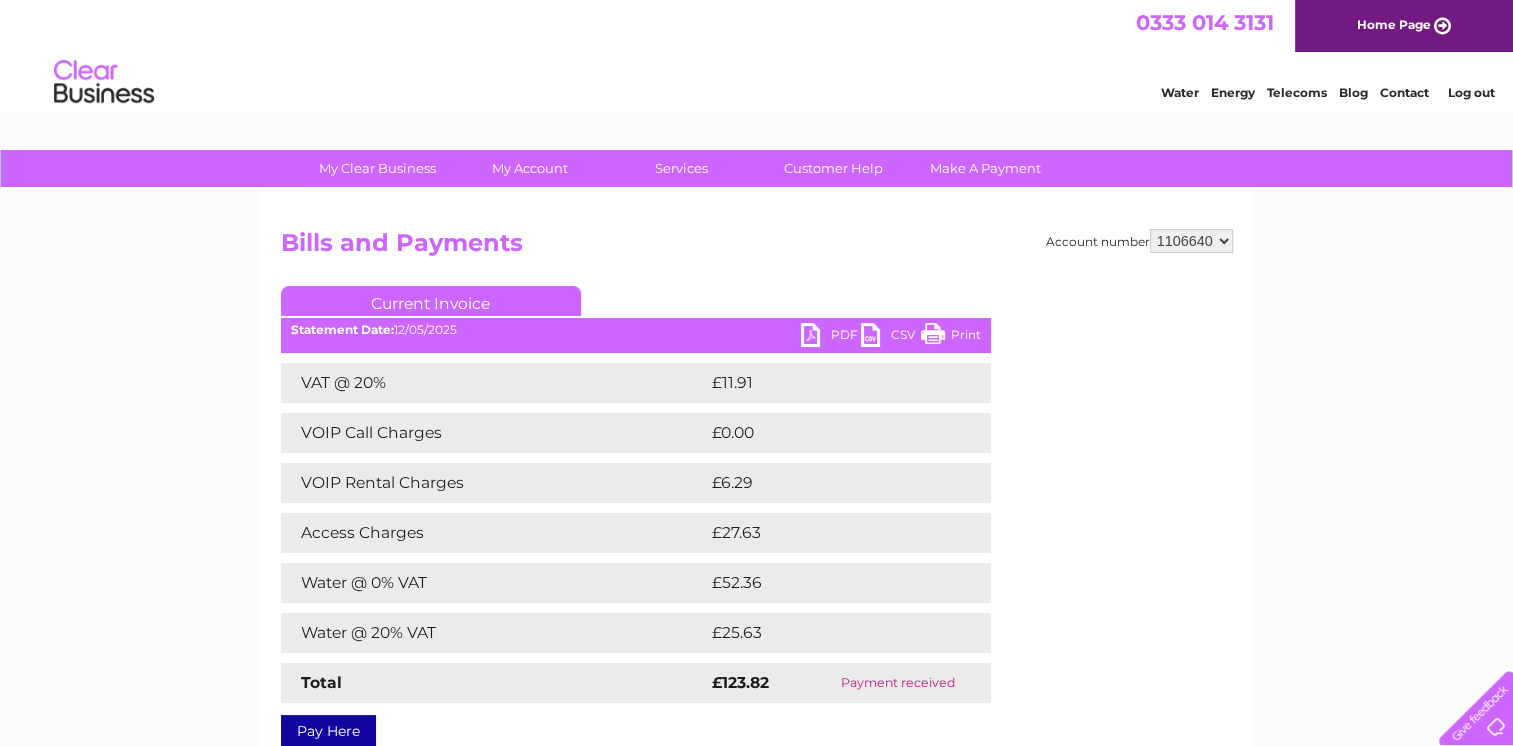 click on "PDF" at bounding box center [831, 337] 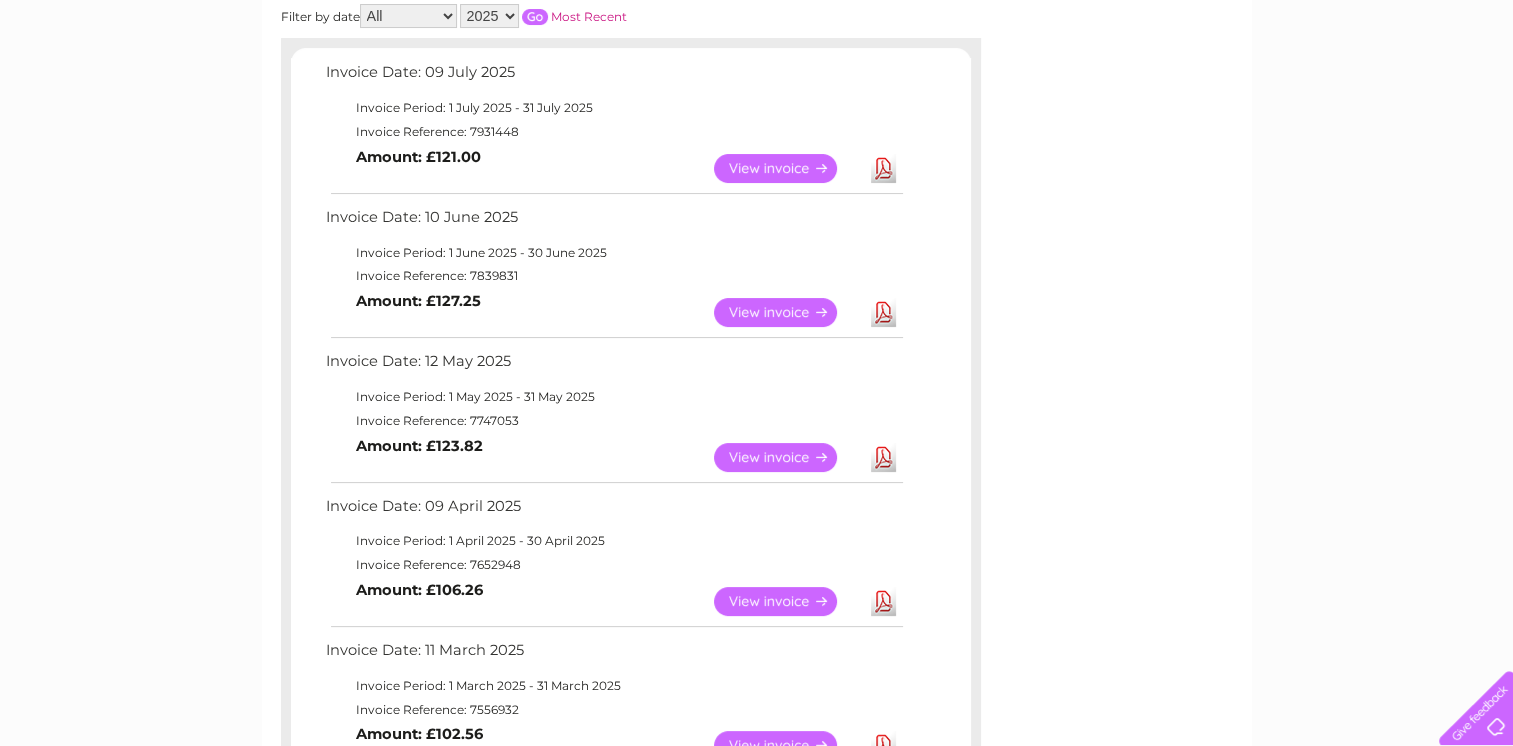 scroll, scrollTop: 0, scrollLeft: 0, axis: both 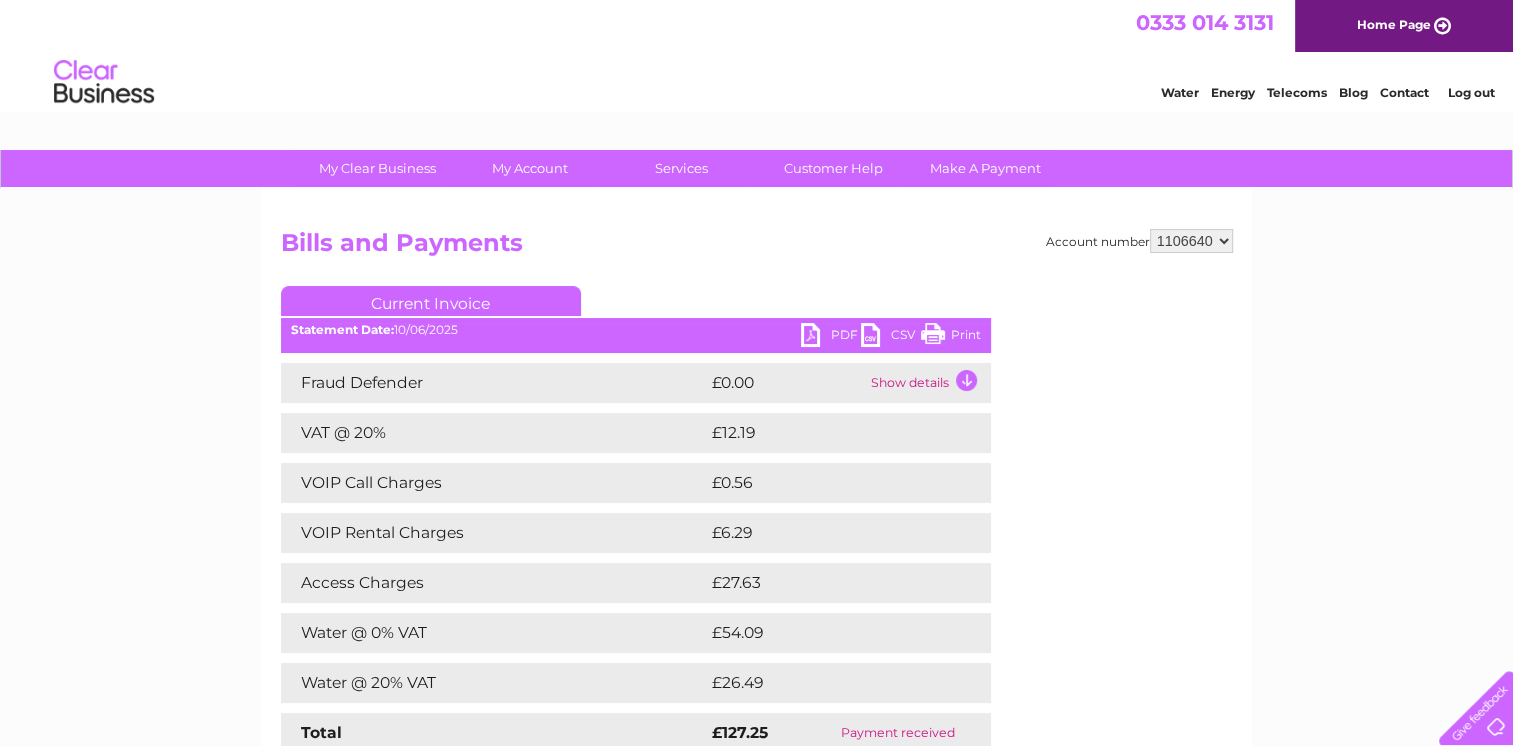 click on "PDF" at bounding box center [831, 337] 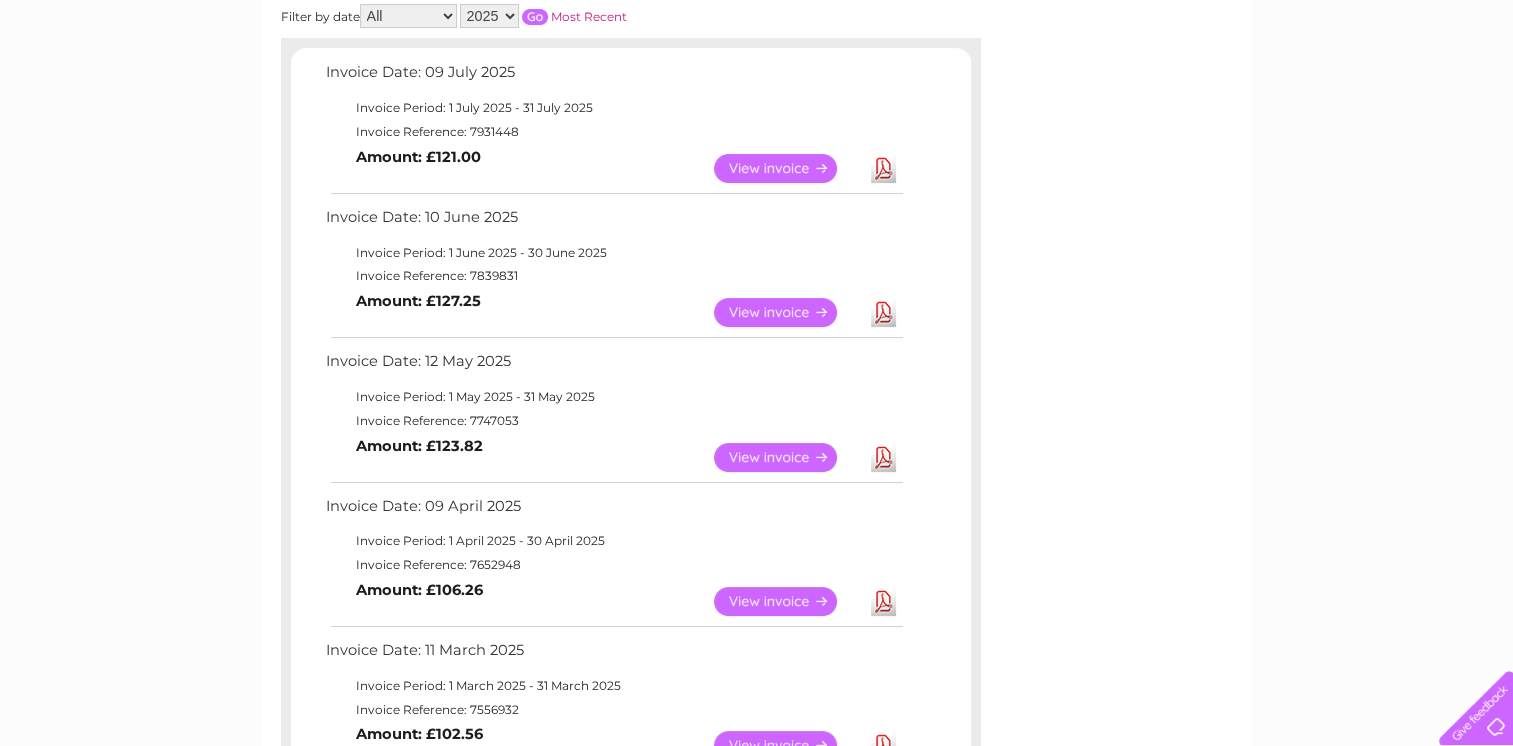 scroll, scrollTop: 0, scrollLeft: 0, axis: both 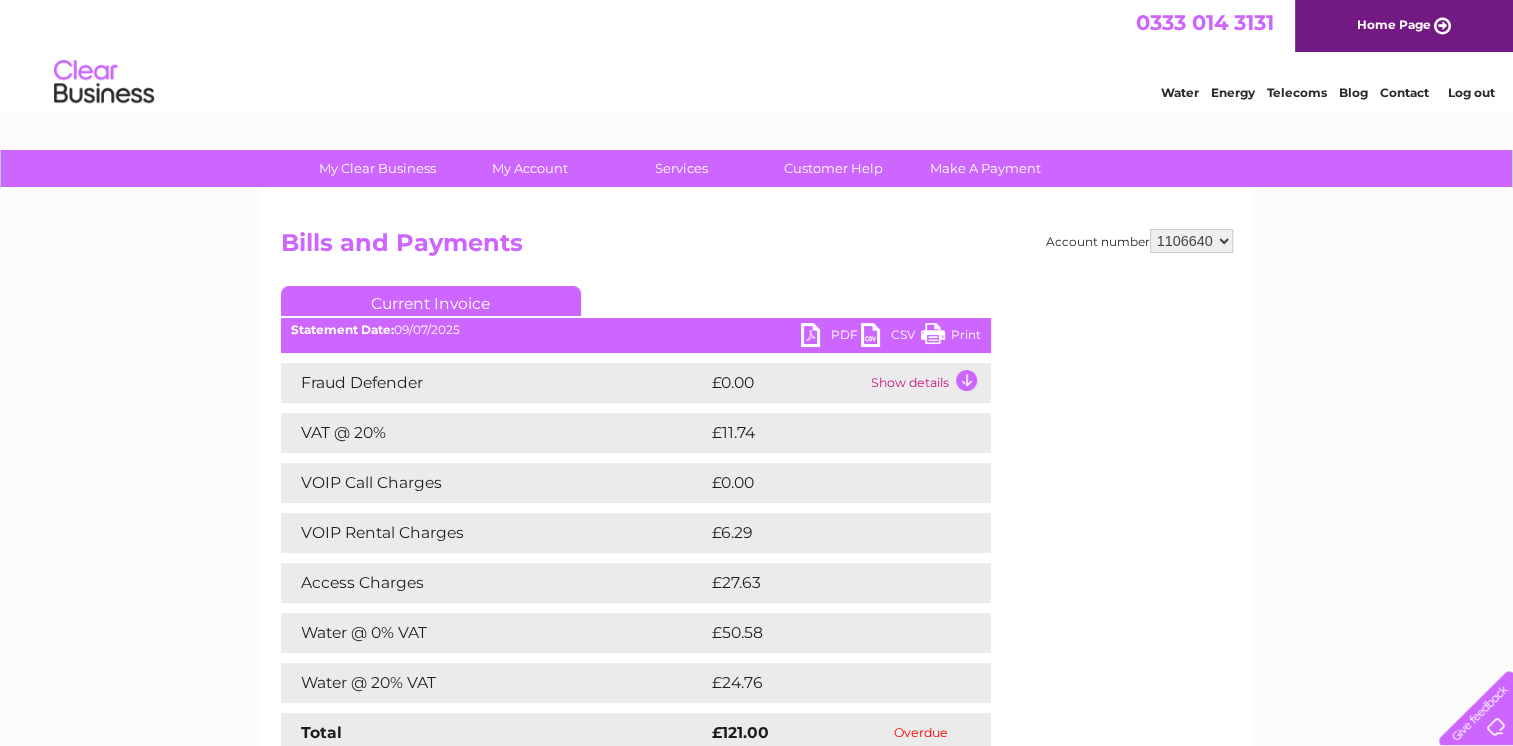 click on "PDF" at bounding box center [831, 337] 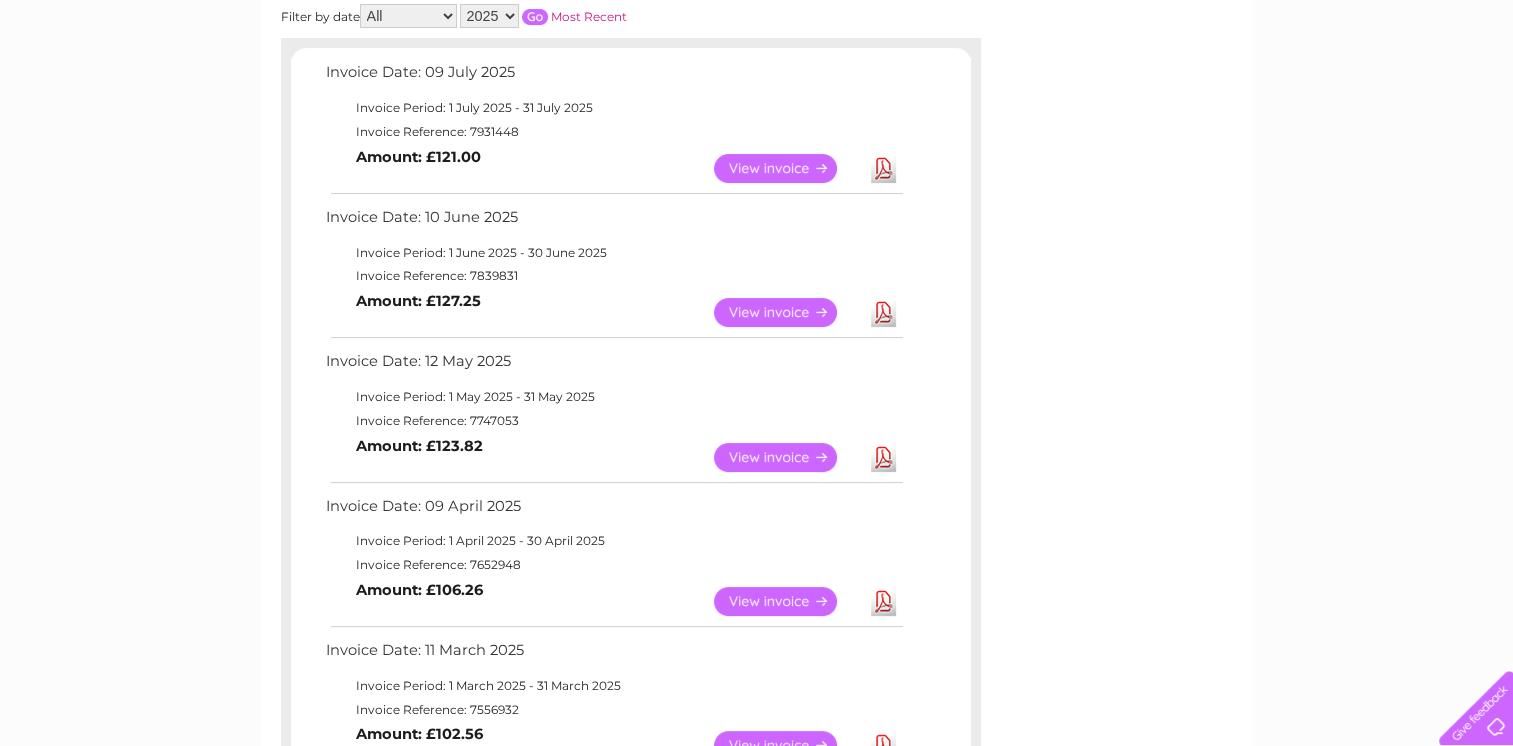 scroll, scrollTop: 0, scrollLeft: 0, axis: both 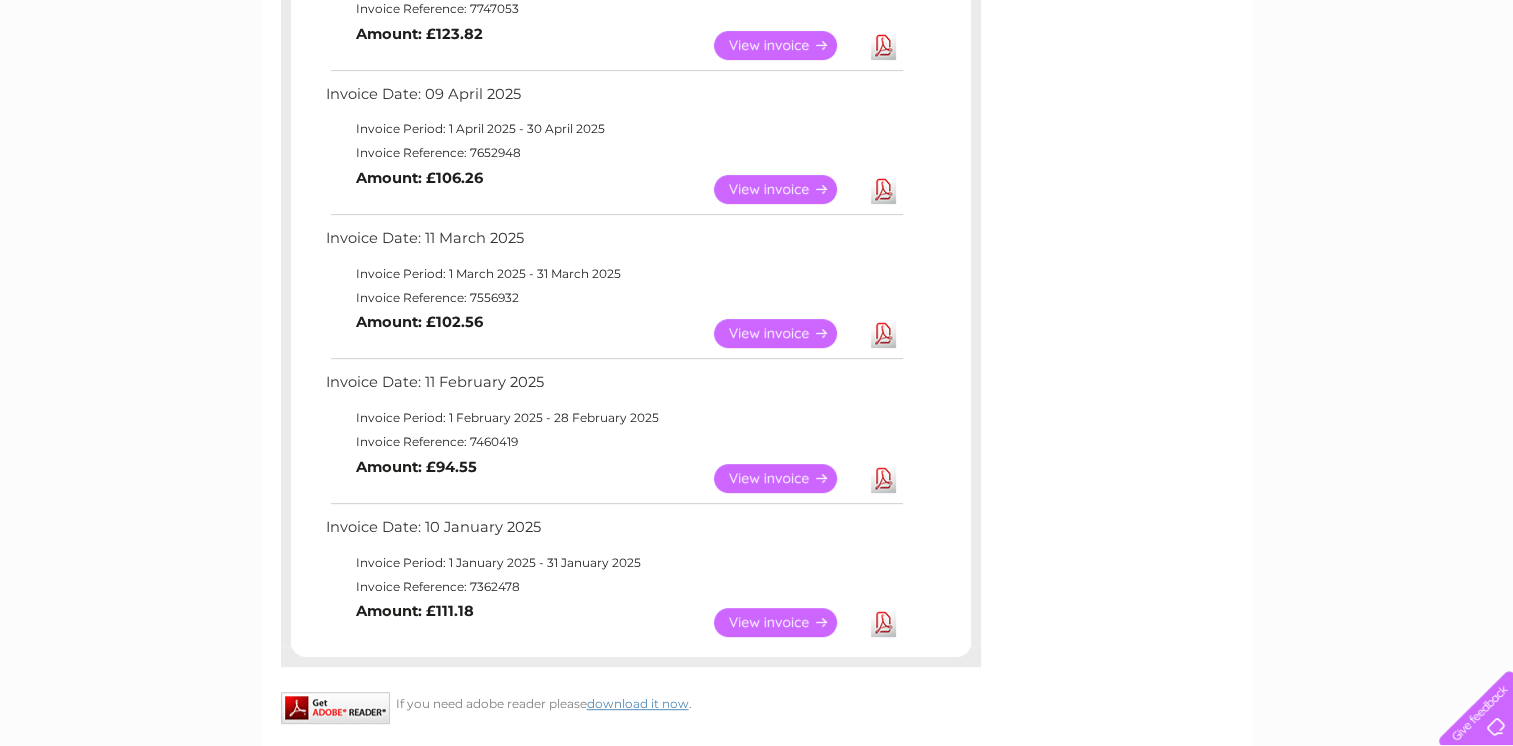 click on "View" at bounding box center (787, 478) 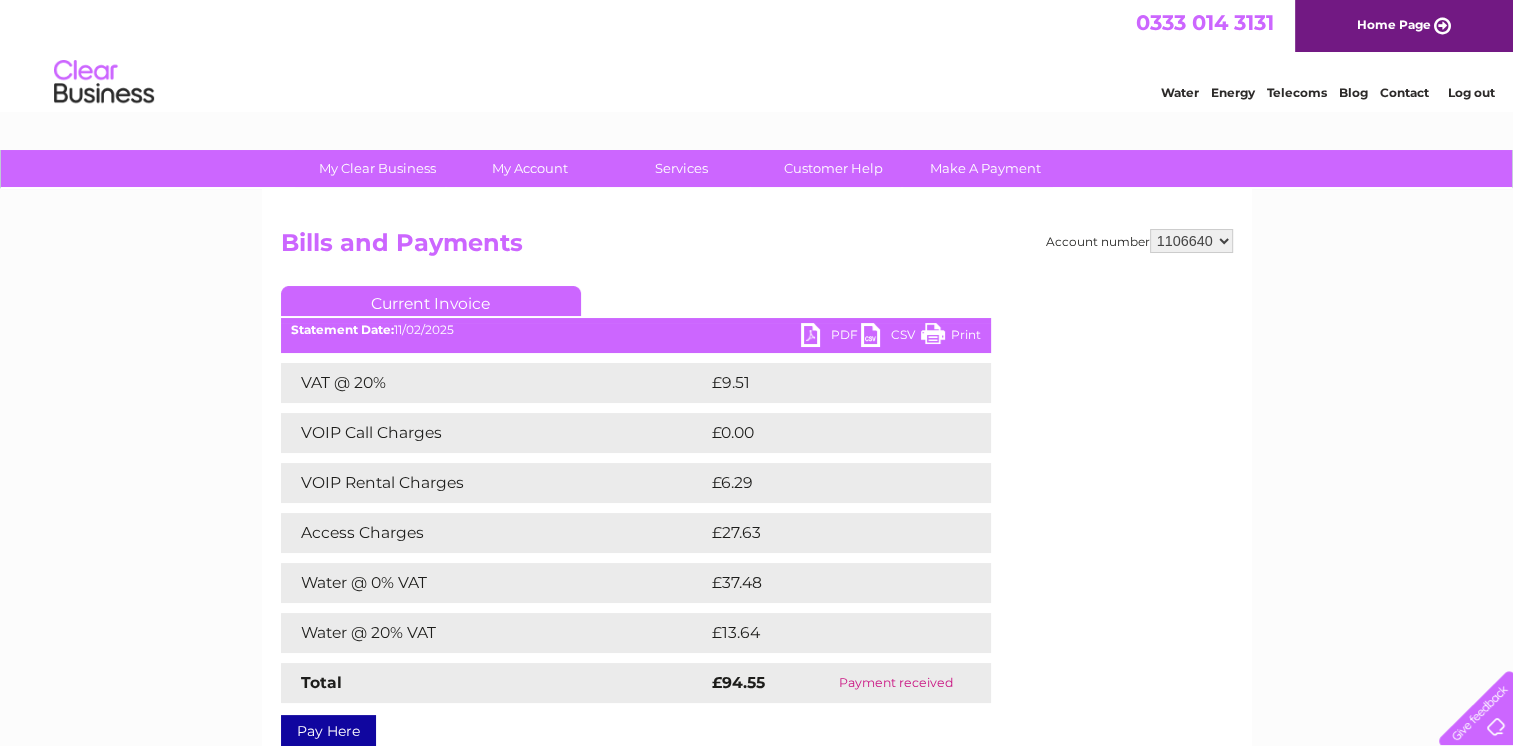 scroll, scrollTop: 0, scrollLeft: 0, axis: both 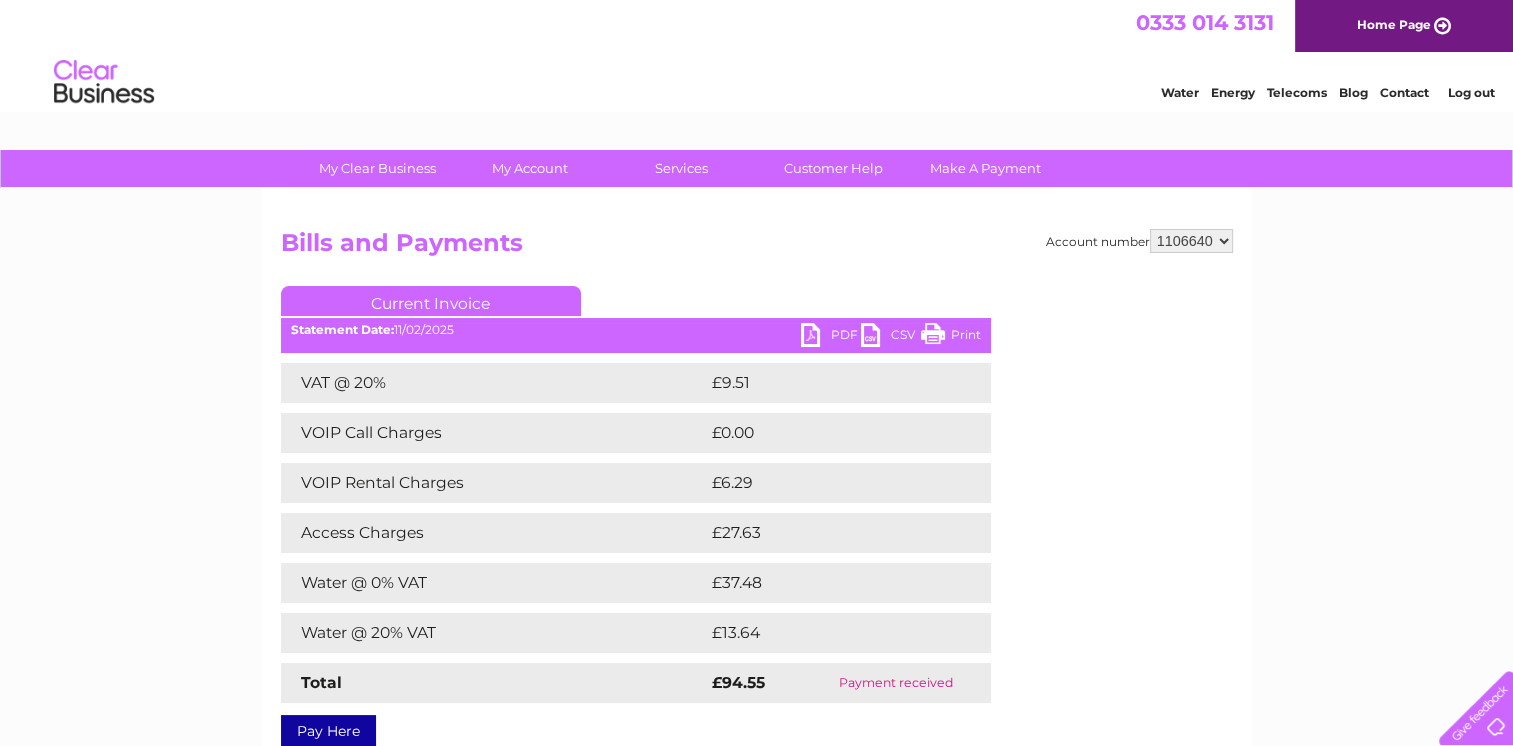 click on "PDF" at bounding box center [831, 337] 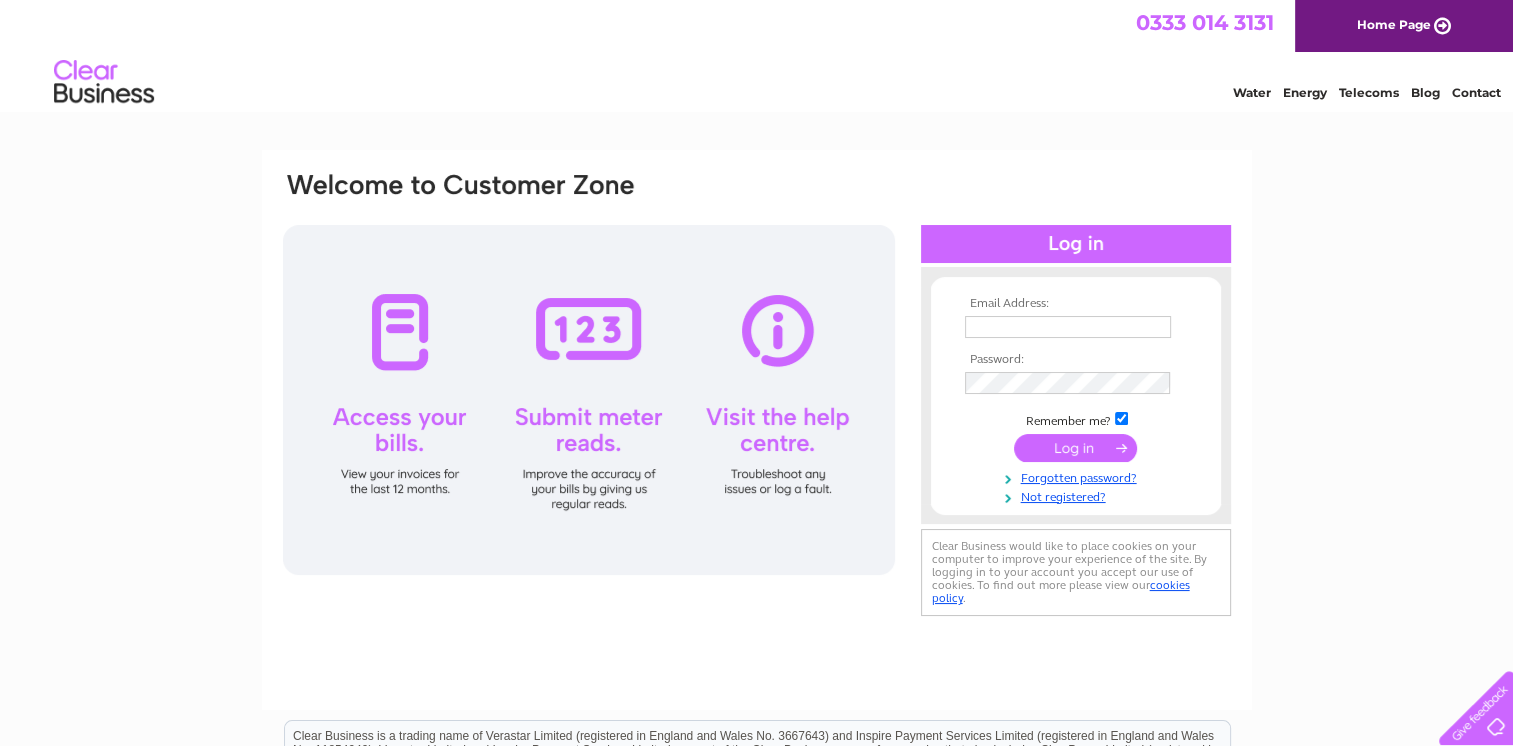 scroll, scrollTop: 0, scrollLeft: 0, axis: both 